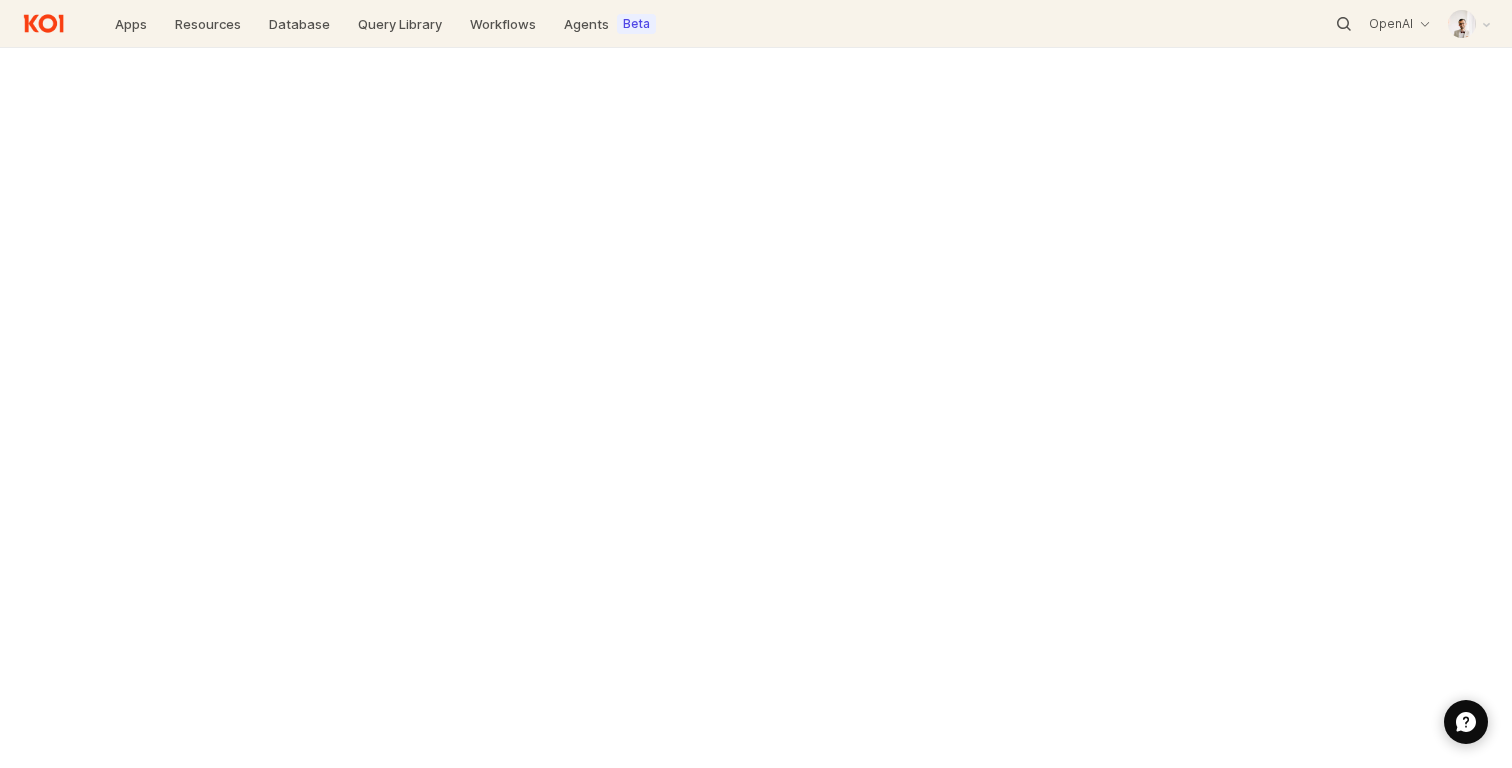 scroll, scrollTop: 0, scrollLeft: 0, axis: both 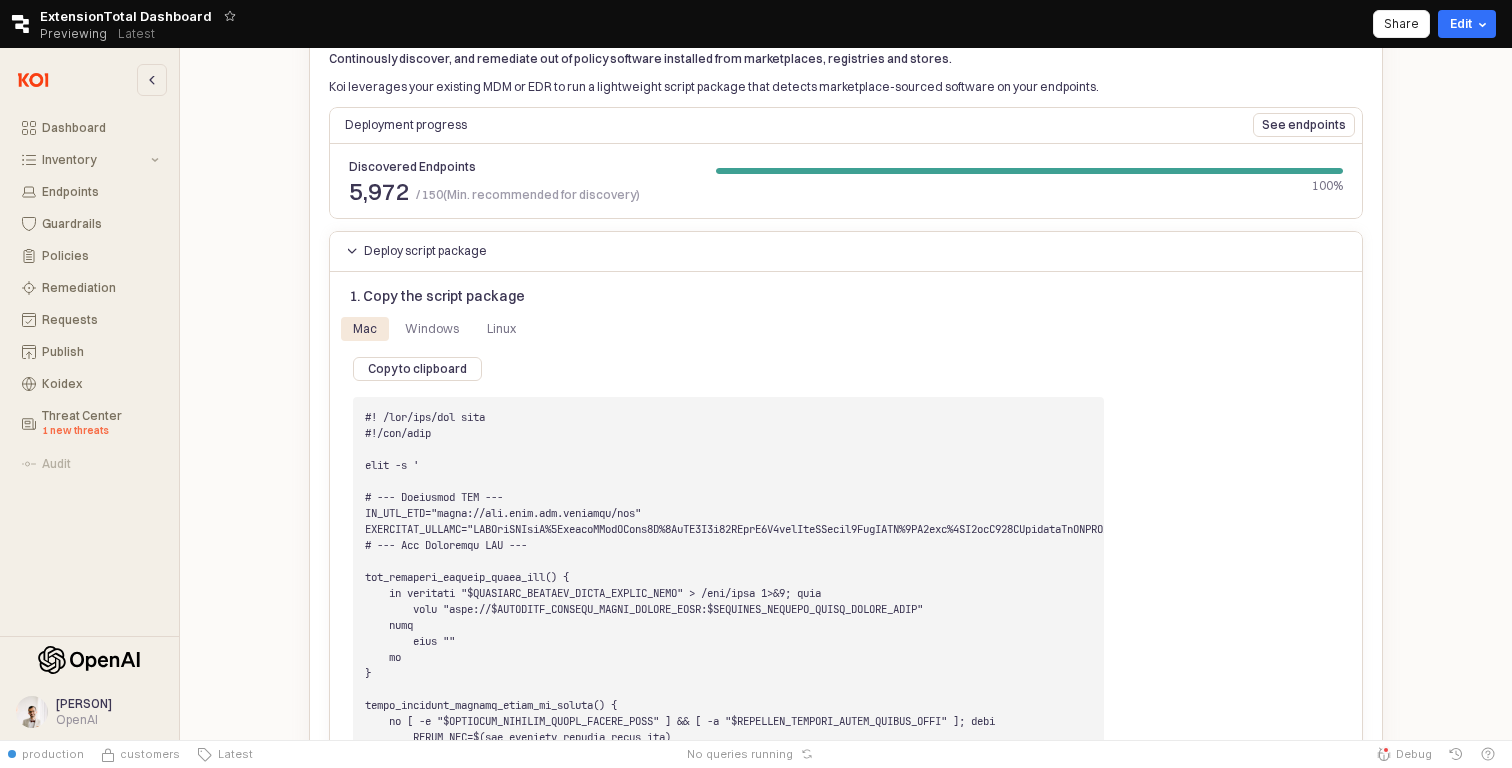 click on "Deploy script package" at bounding box center (846, 251) 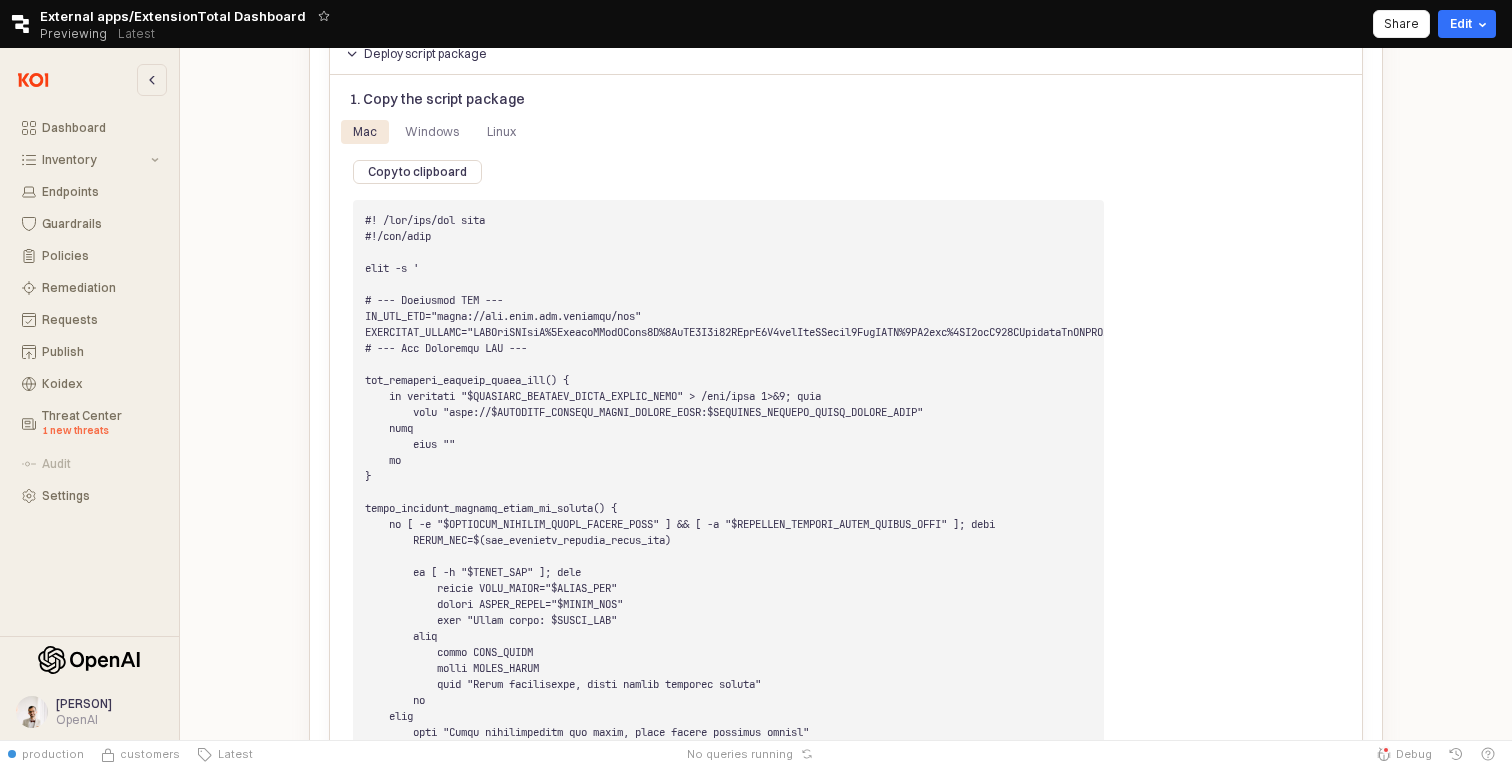 scroll, scrollTop: 0, scrollLeft: 0, axis: both 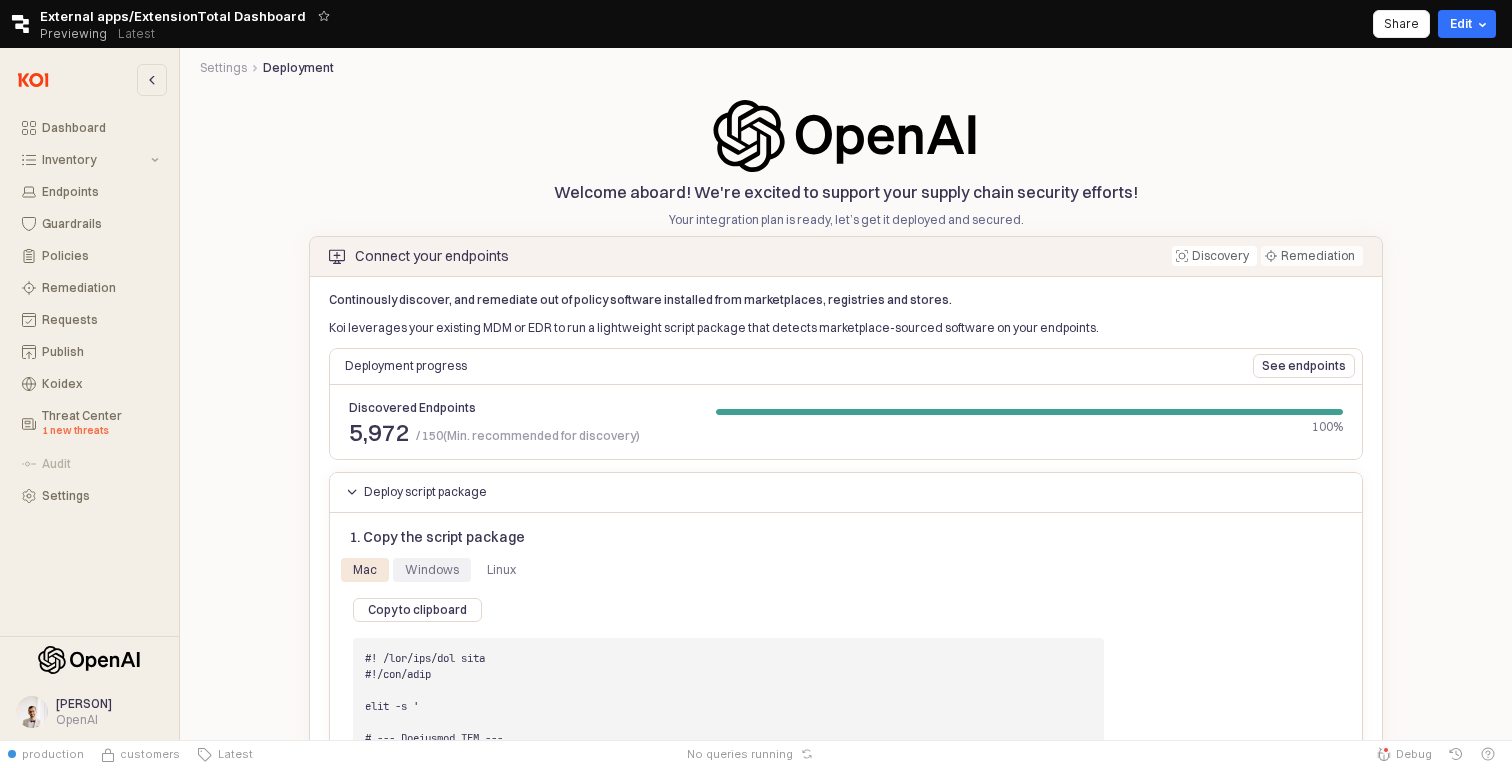 click on "Windows" at bounding box center [432, 570] 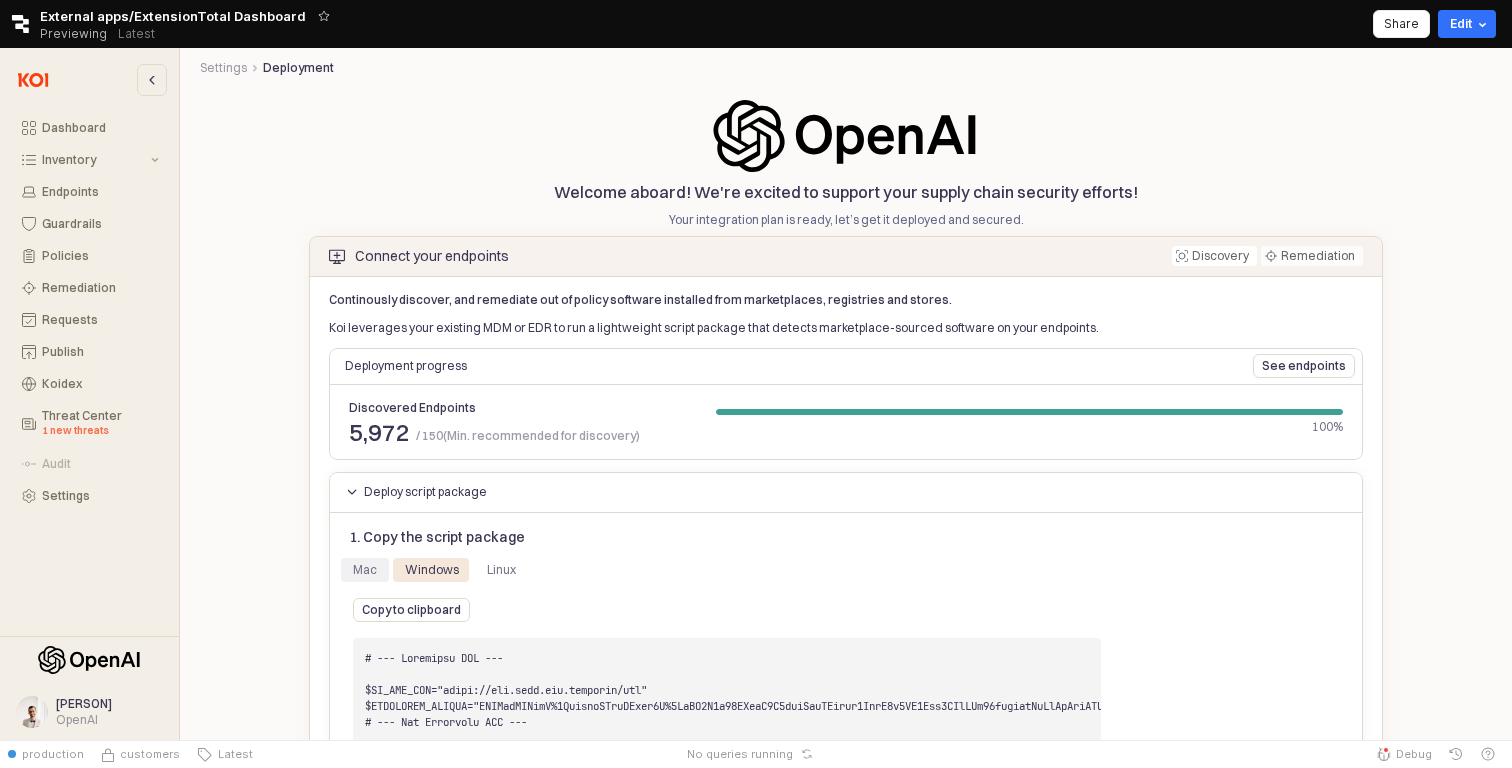 click on "Mac" at bounding box center [365, 570] 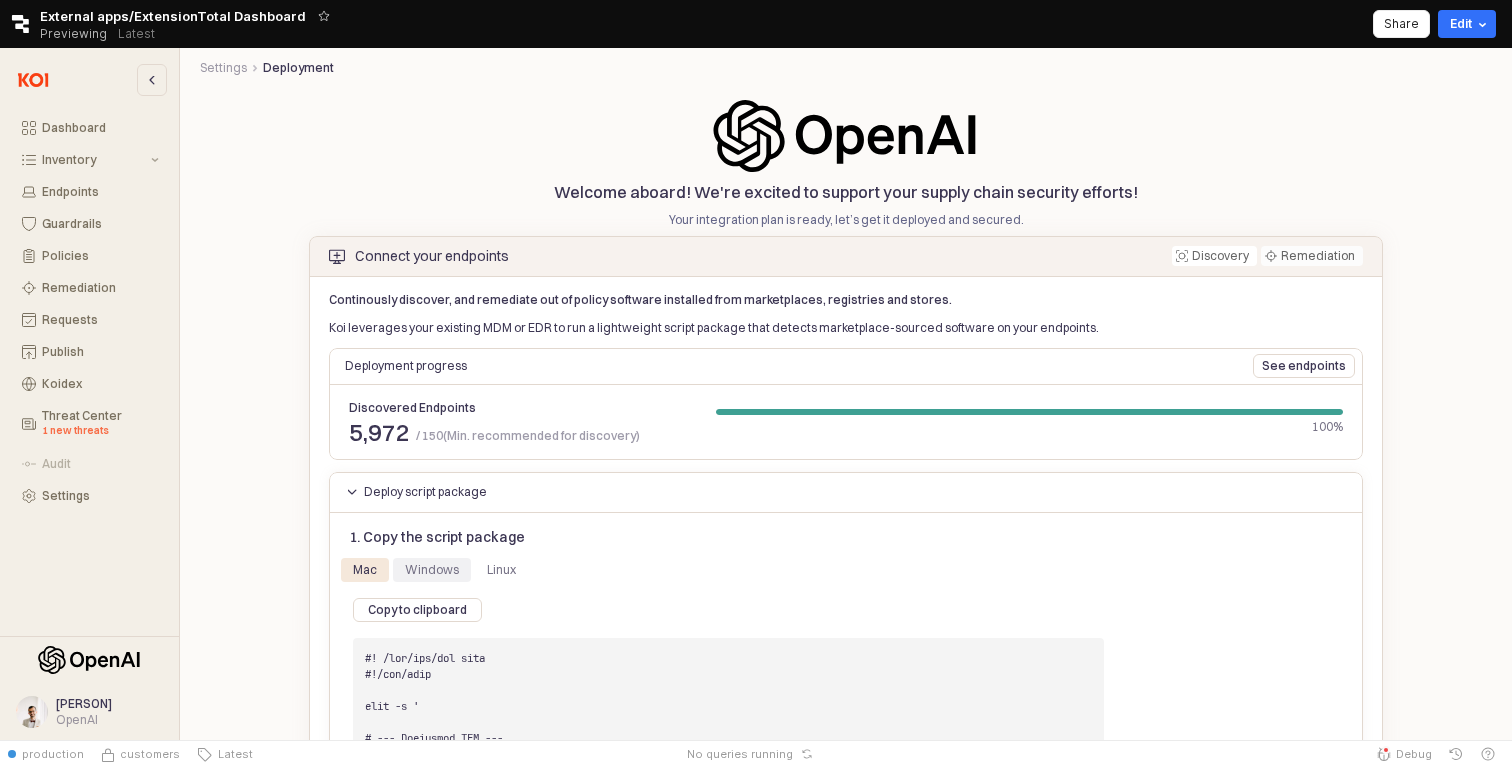 click on "Windows" at bounding box center [432, 570] 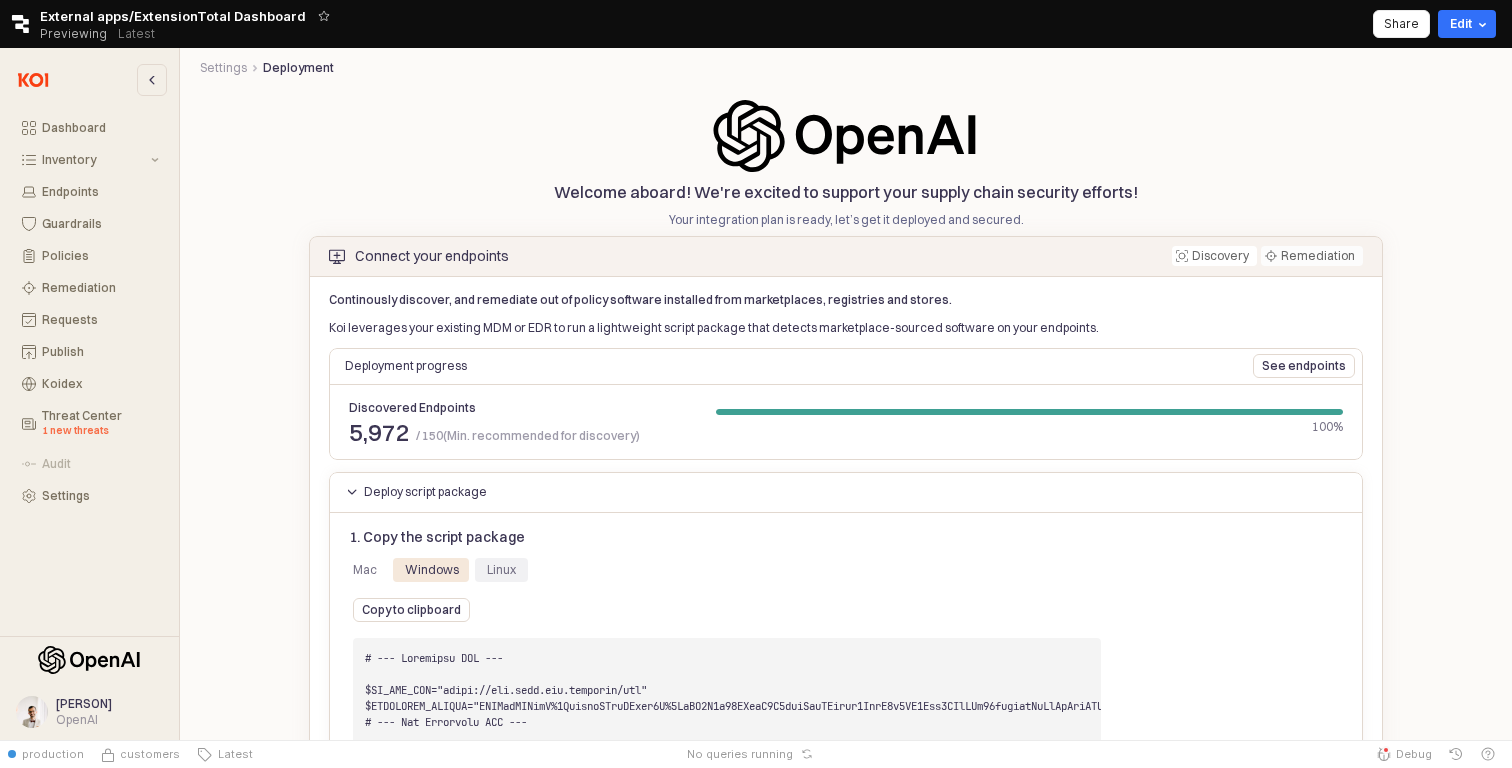 click on "Linux" at bounding box center [501, 570] 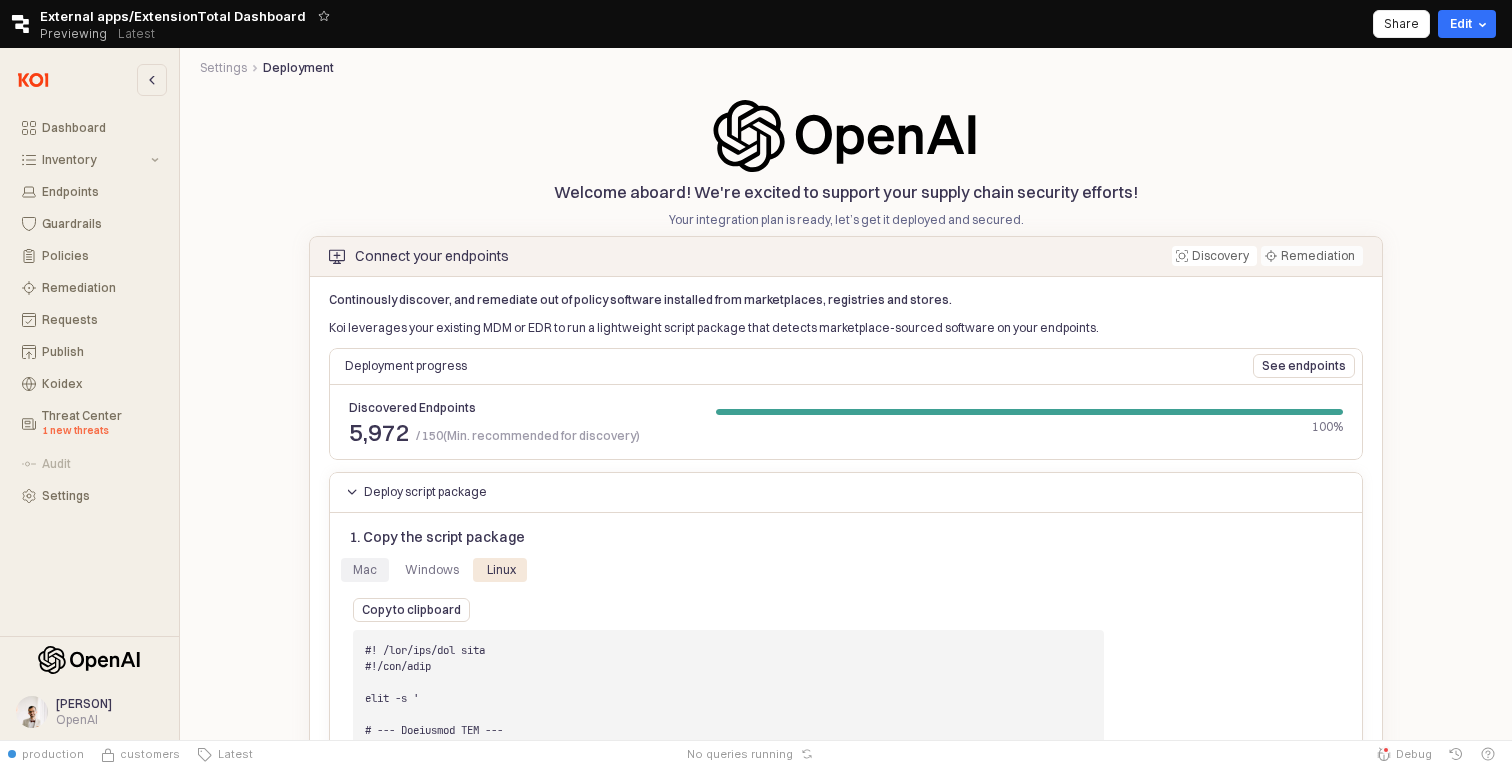 click on "Mac" at bounding box center (365, 570) 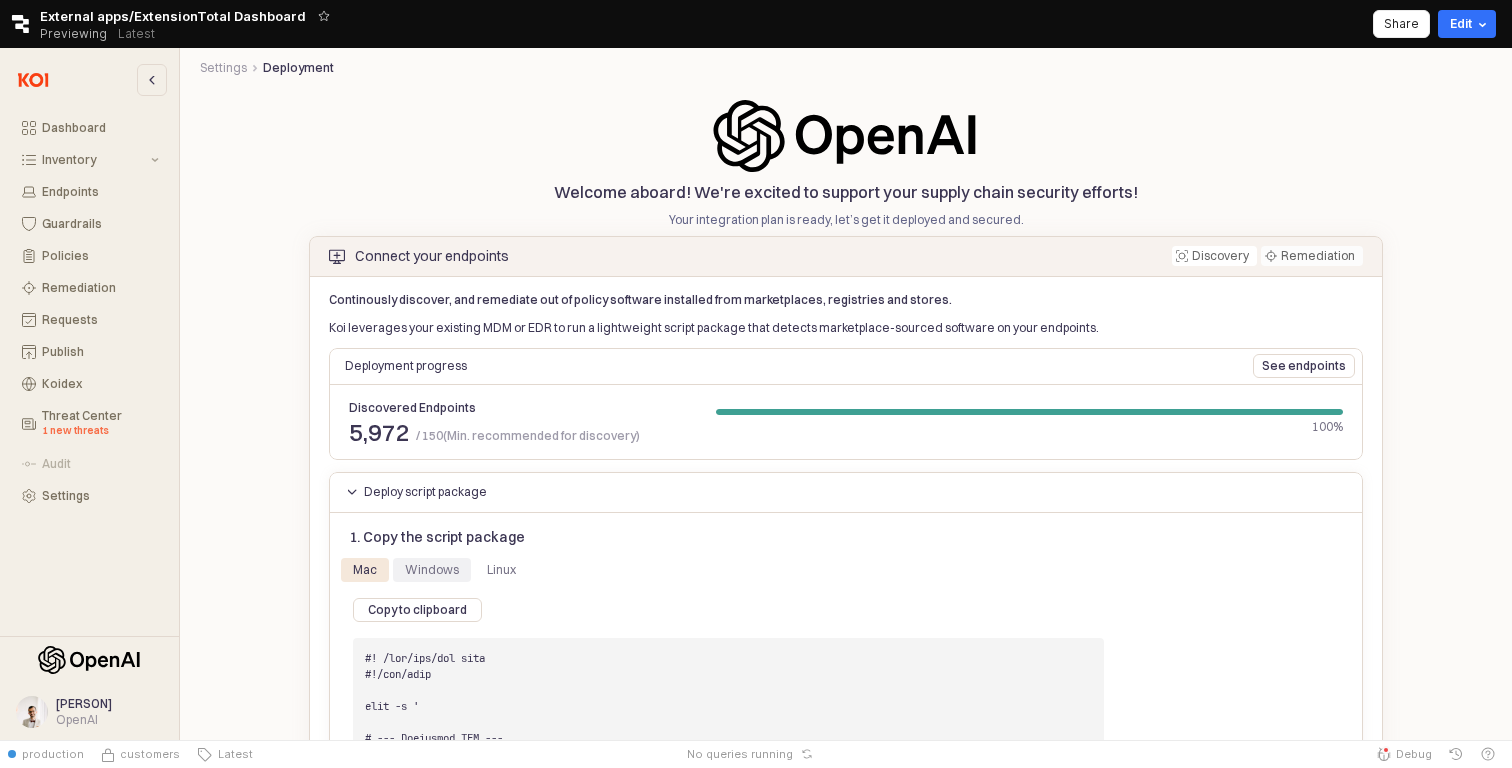 click on "Windows" at bounding box center (432, 570) 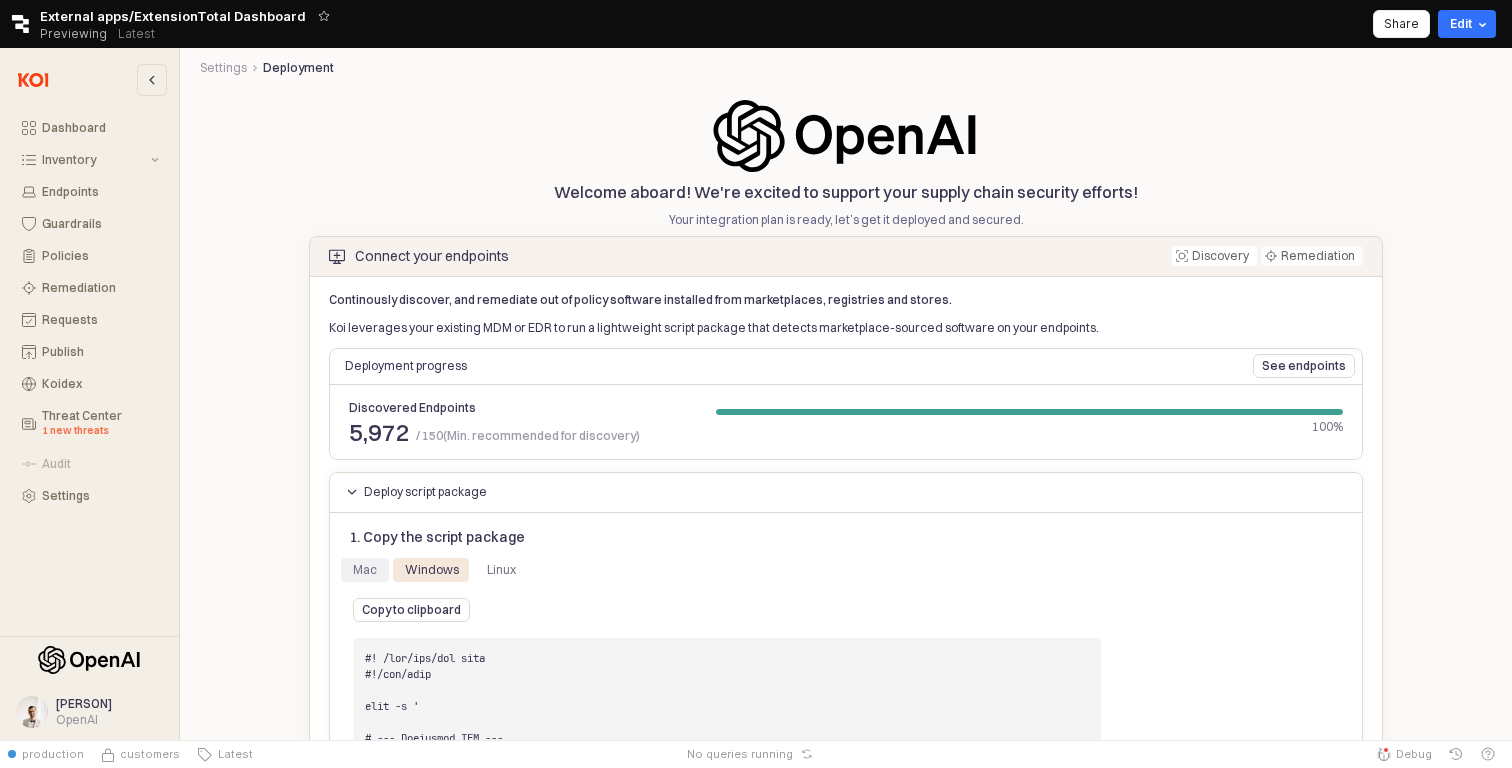 click on "Mac" at bounding box center [365, 570] 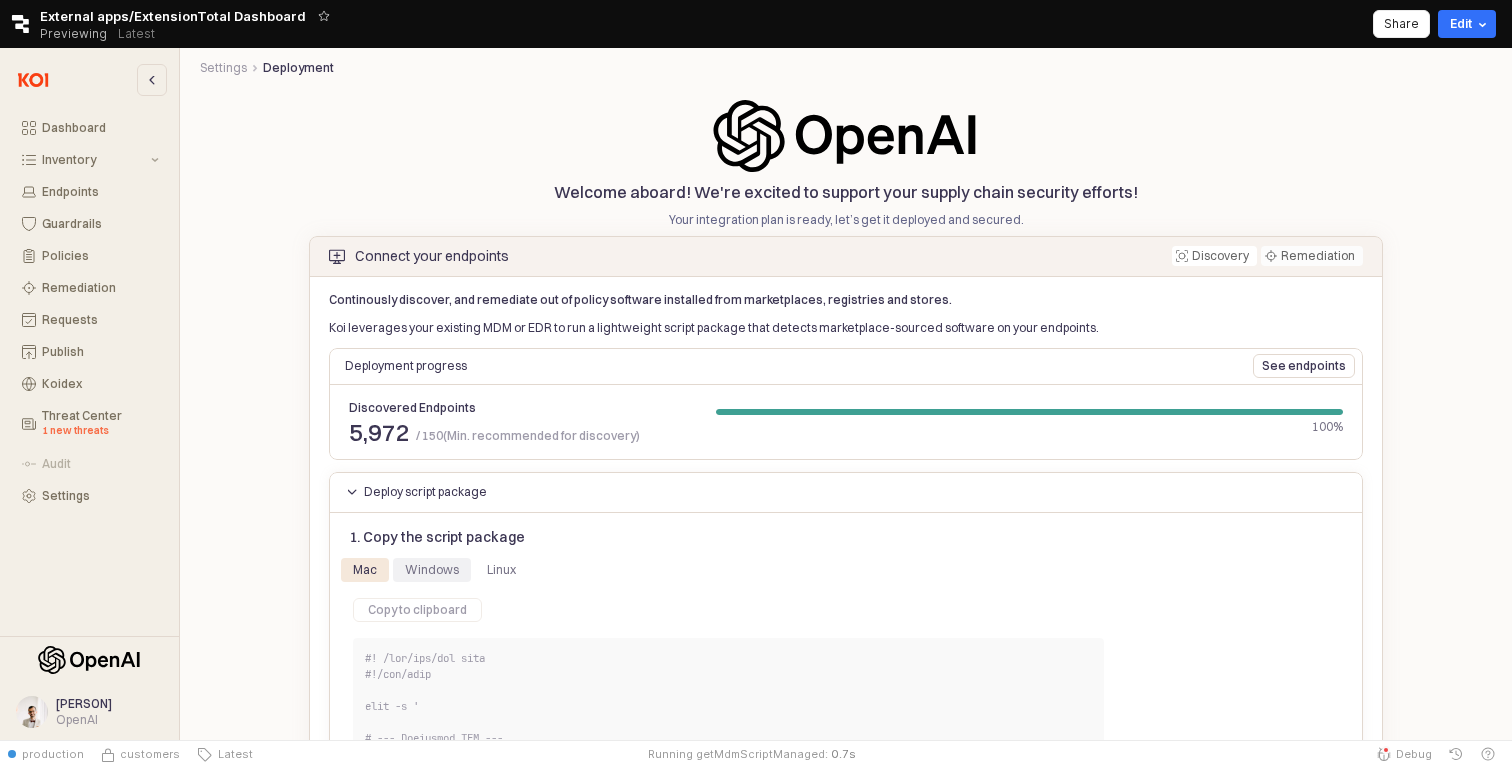 click on "Windows" at bounding box center [432, 570] 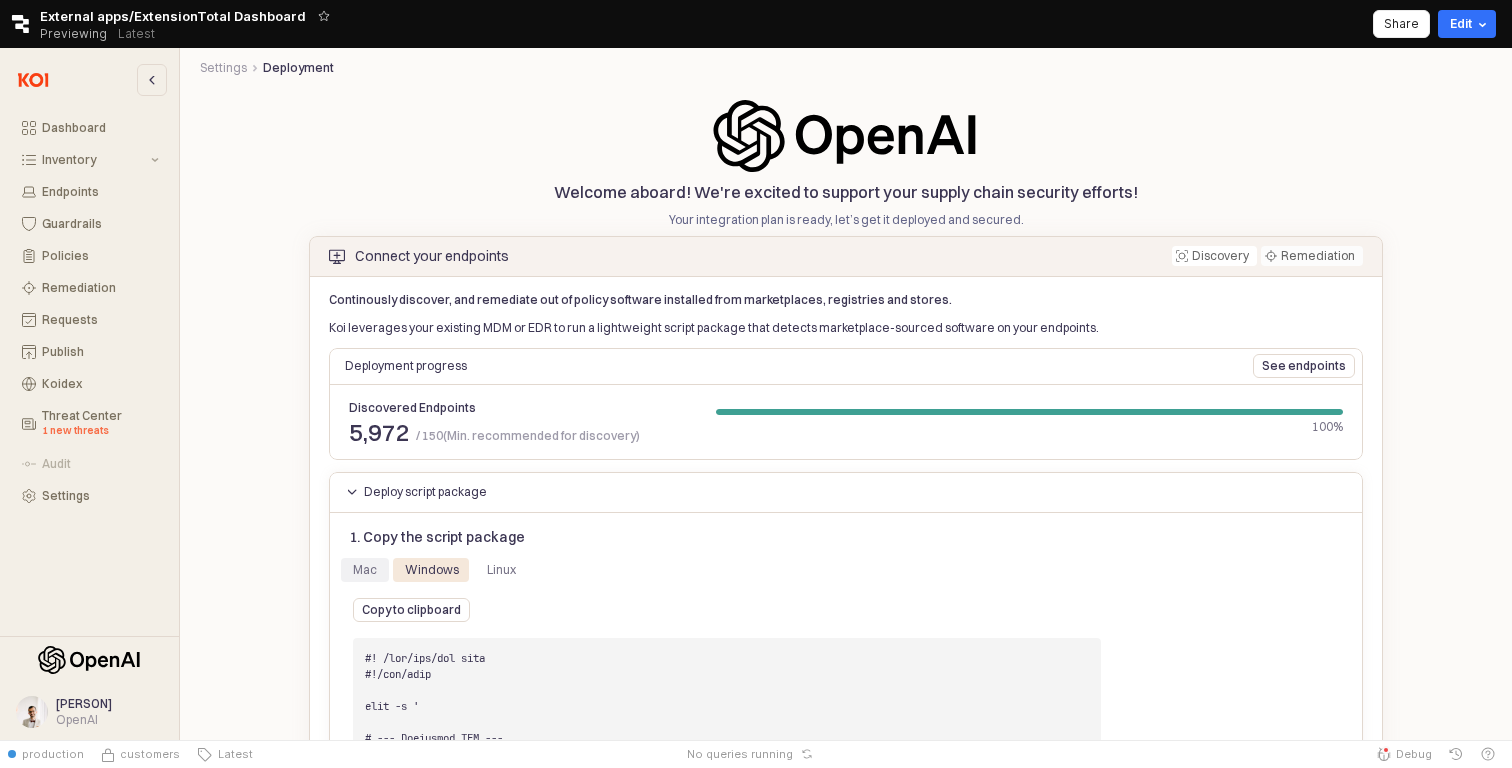 click on "Mac" at bounding box center (365, 570) 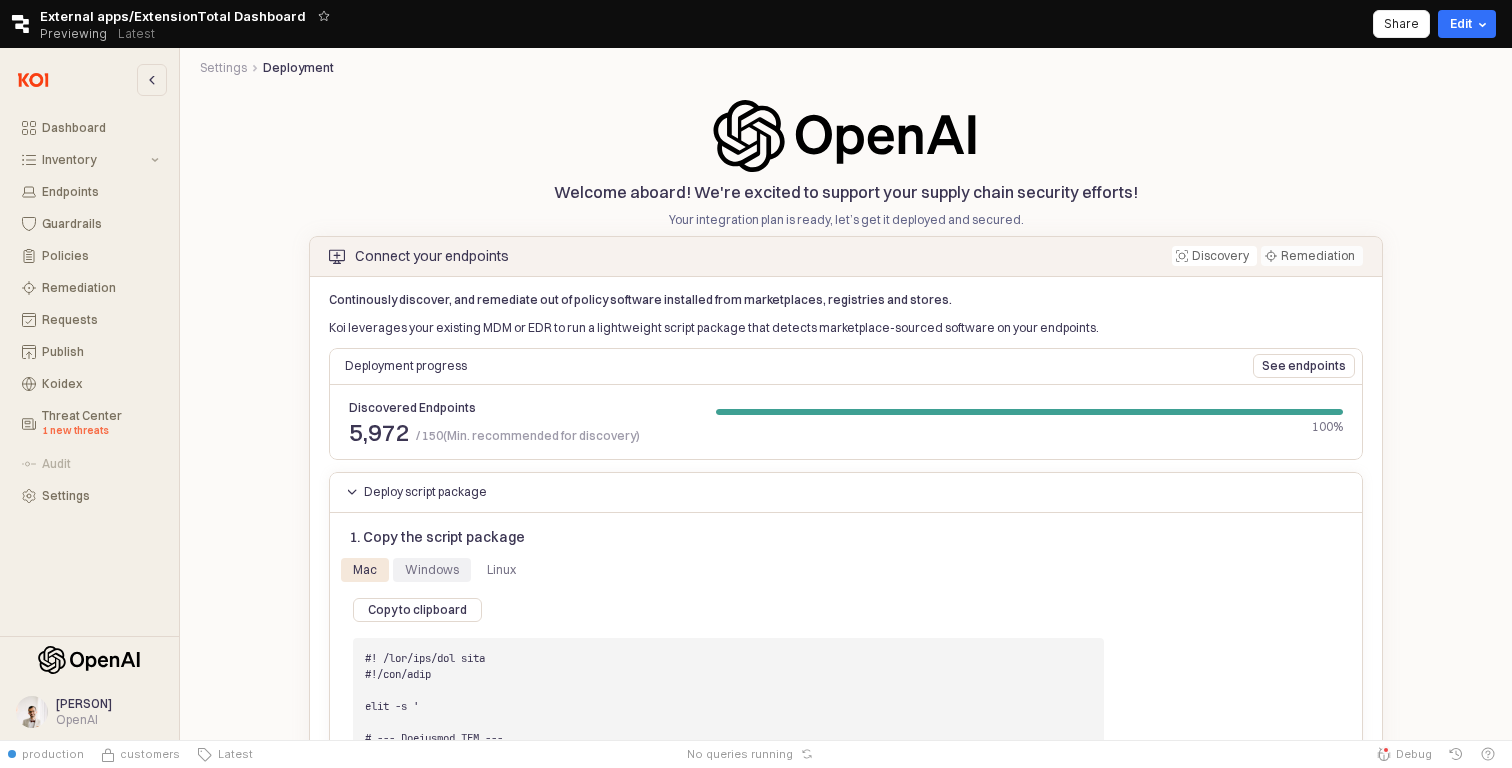 click on "Windows" at bounding box center [432, 570] 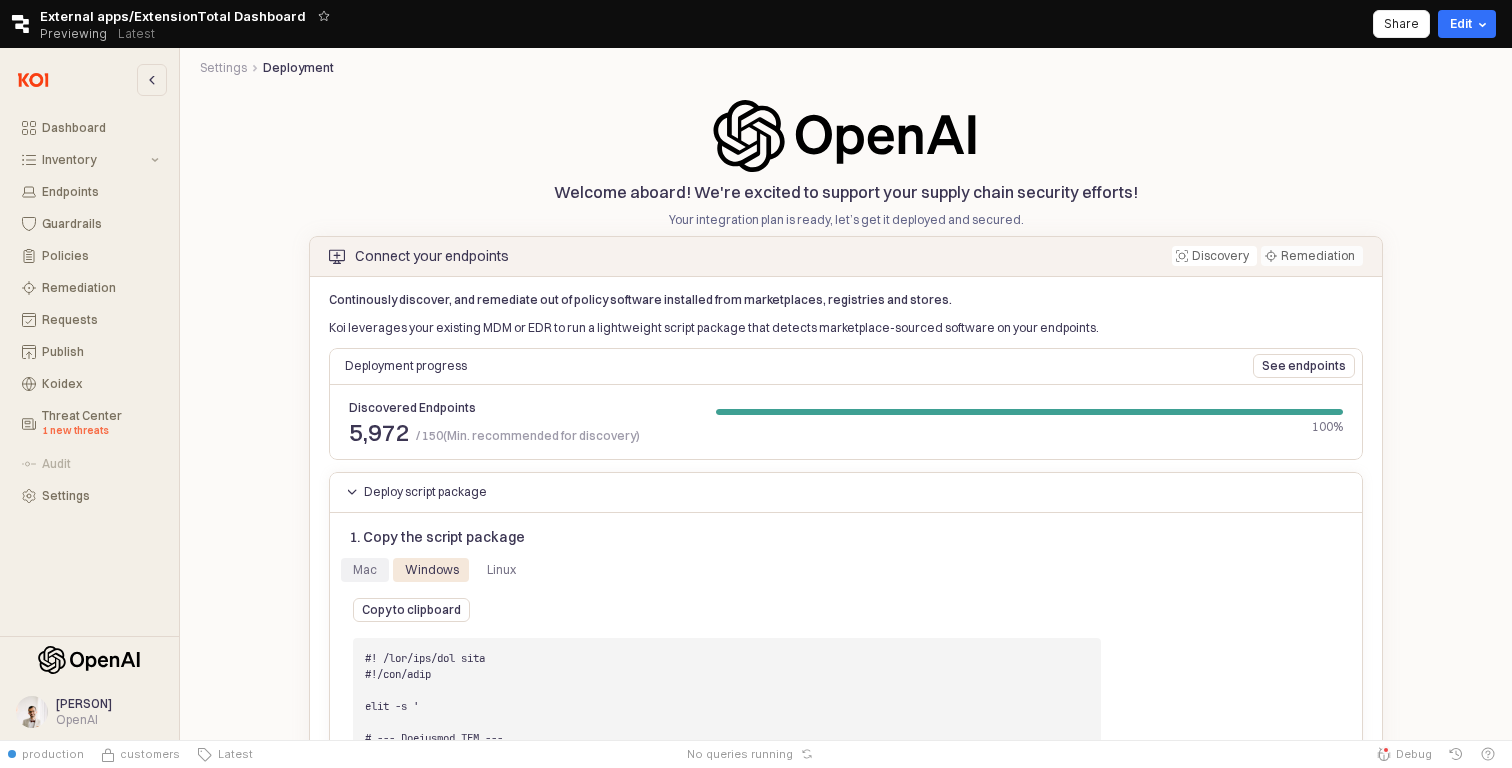 click on "Mac" at bounding box center (365, 570) 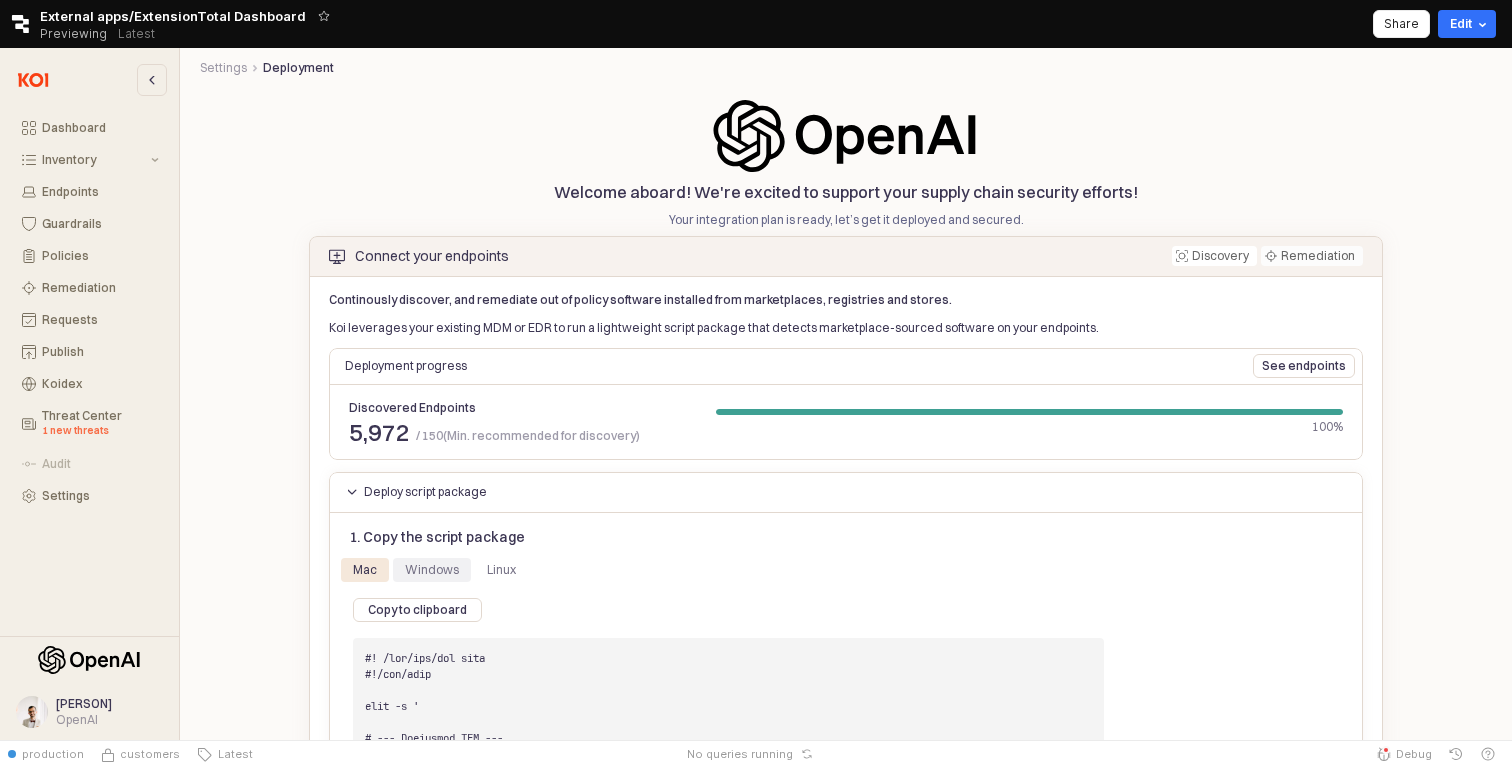 click on "Windows" at bounding box center (432, 570) 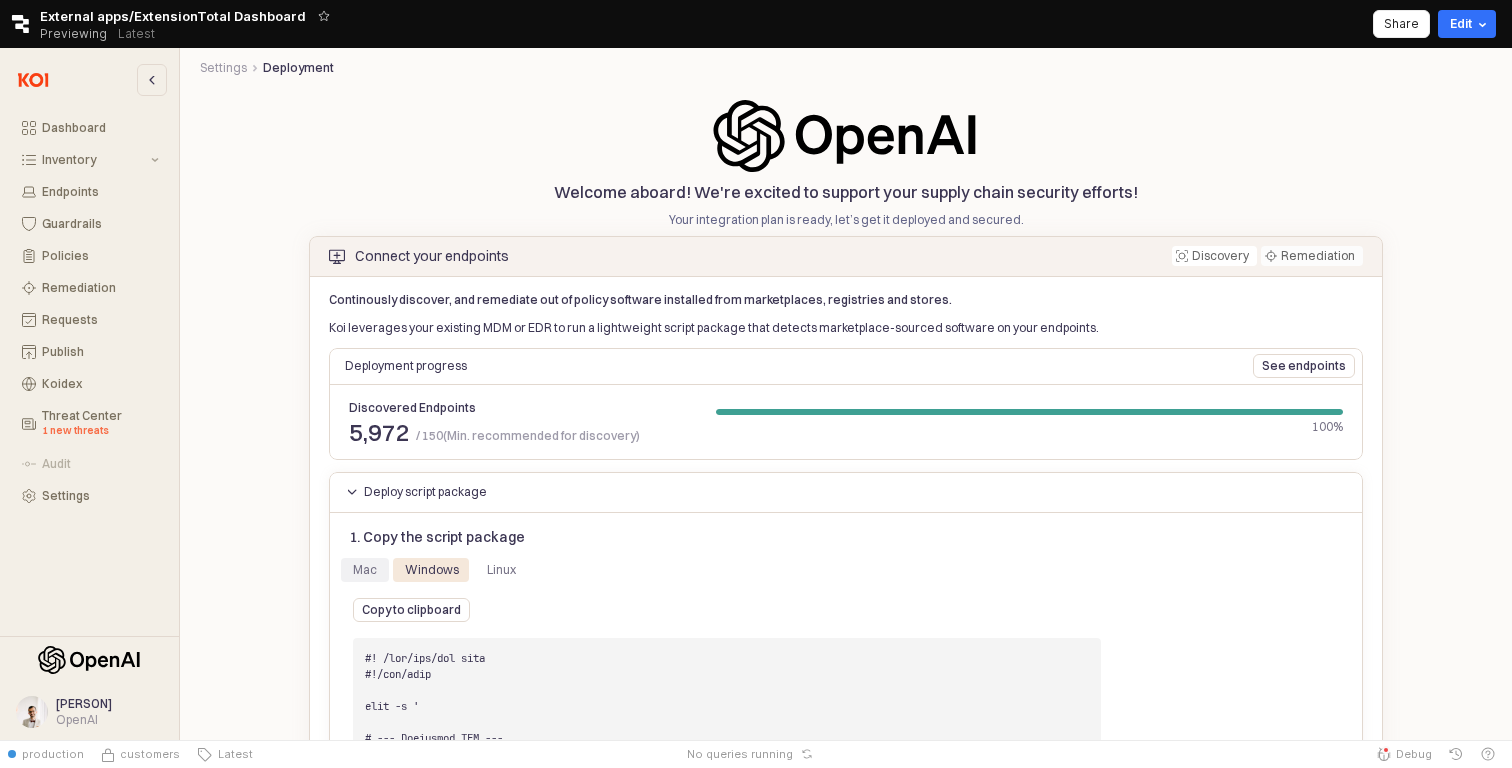 click on "Mac" at bounding box center [365, 570] 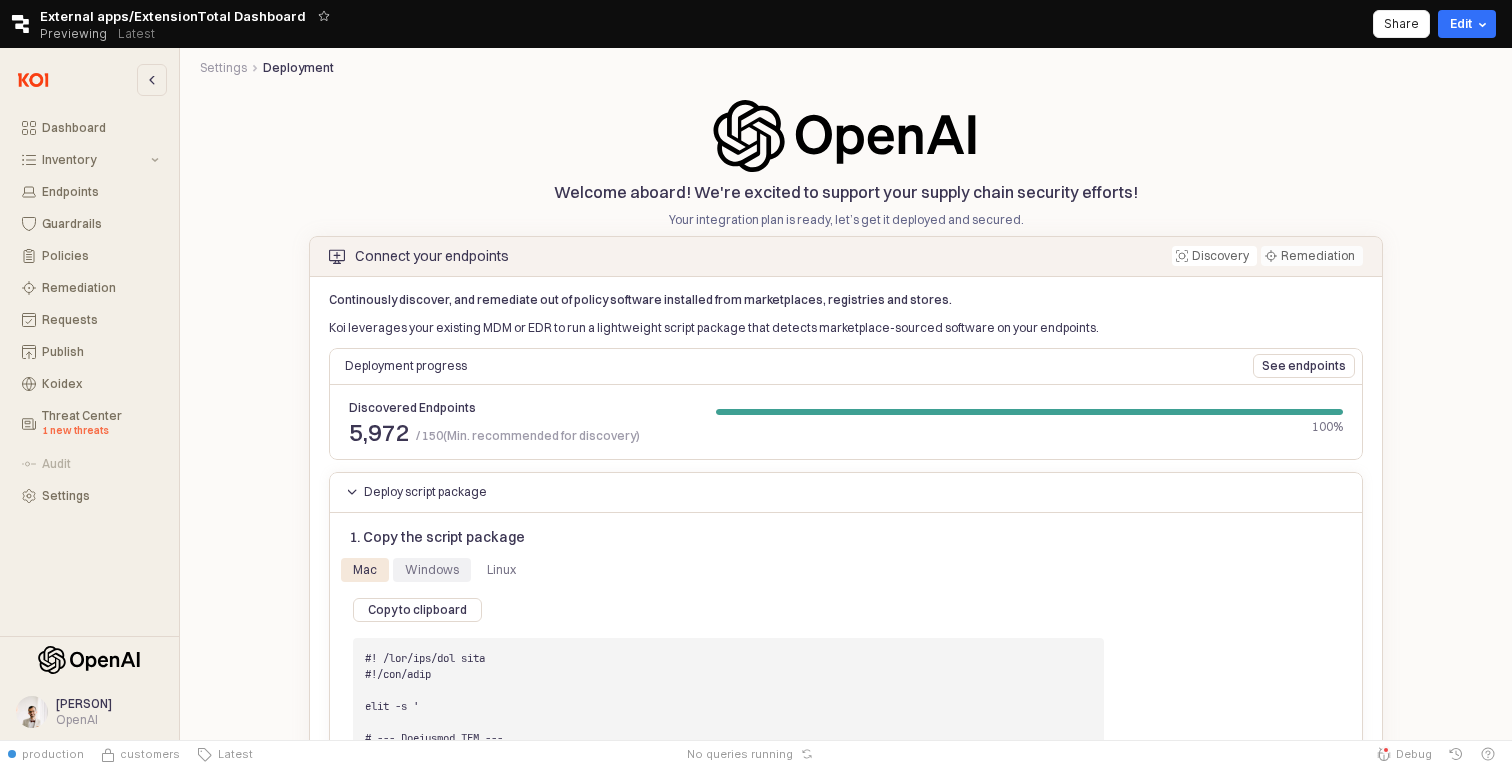 click on "Windows" at bounding box center [432, 570] 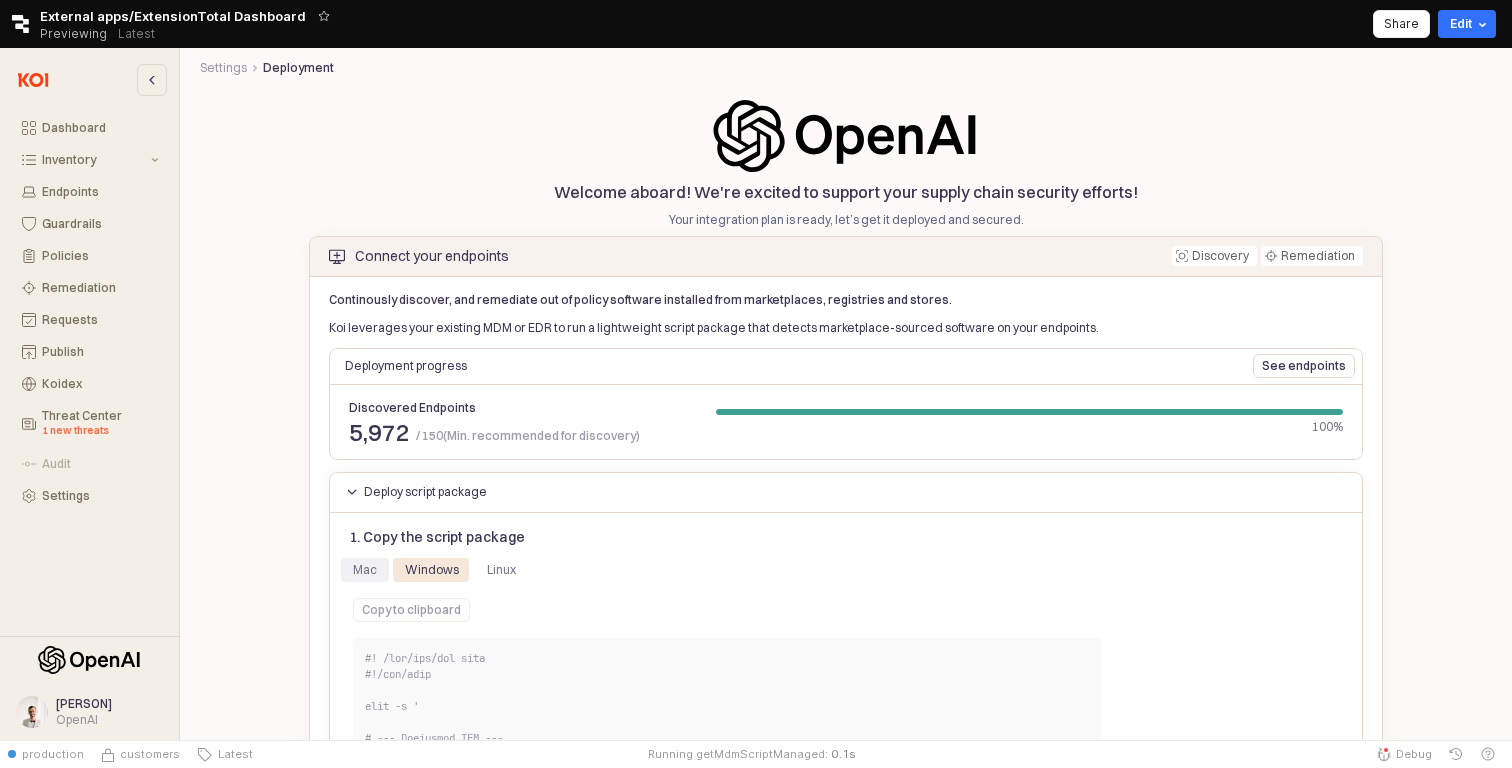 click on "Mac" at bounding box center (365, 570) 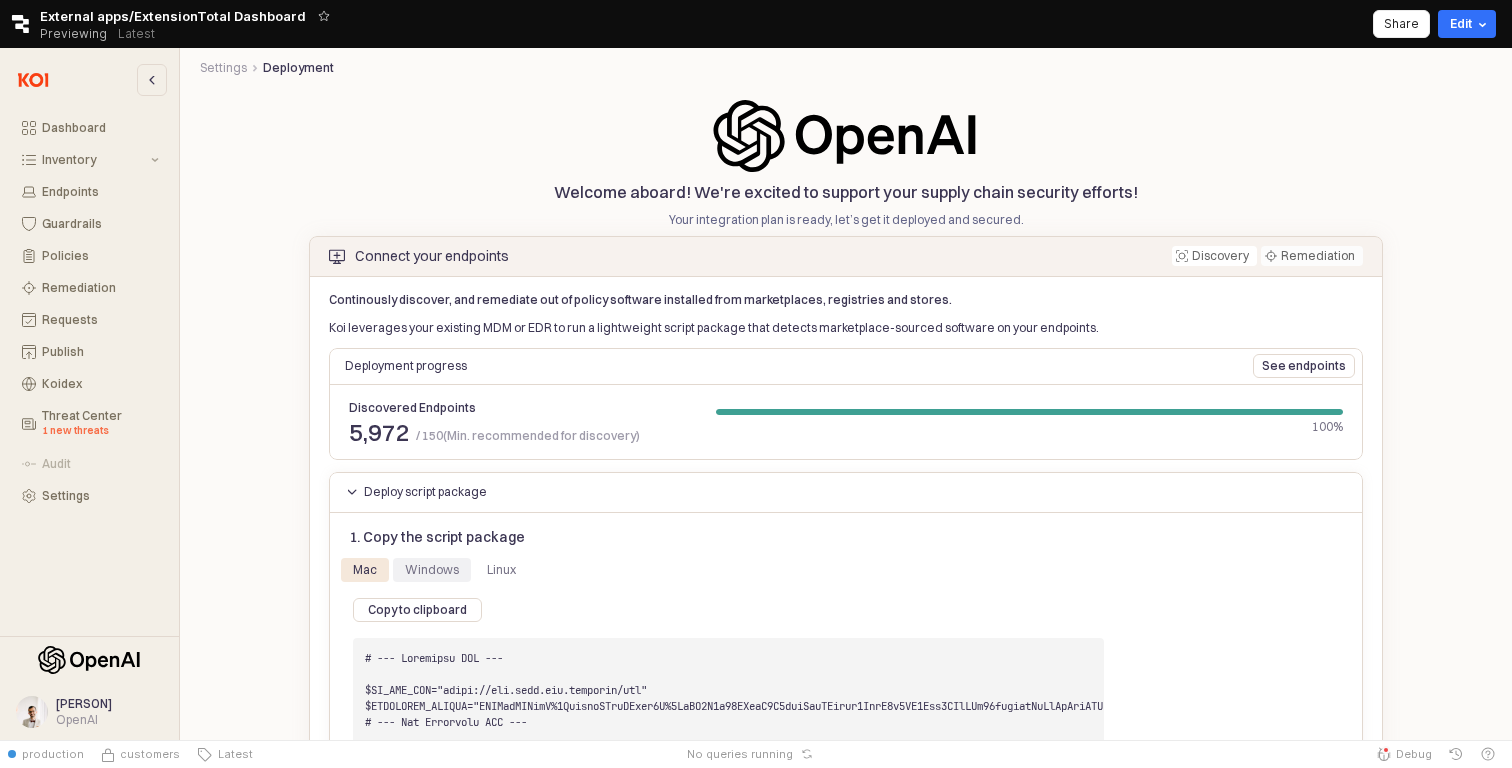 click on "Windows" at bounding box center [432, 570] 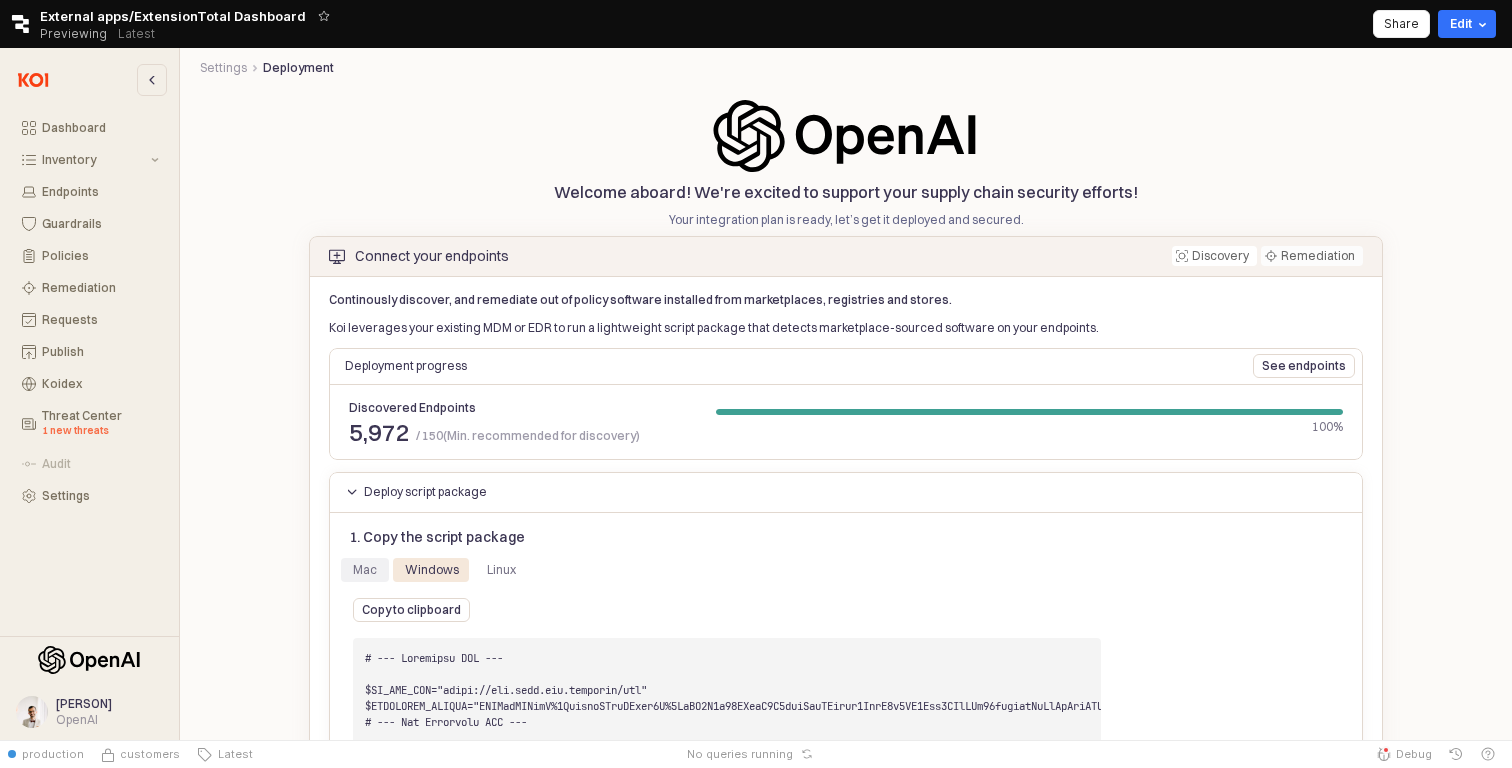 click on "Mac" at bounding box center (365, 570) 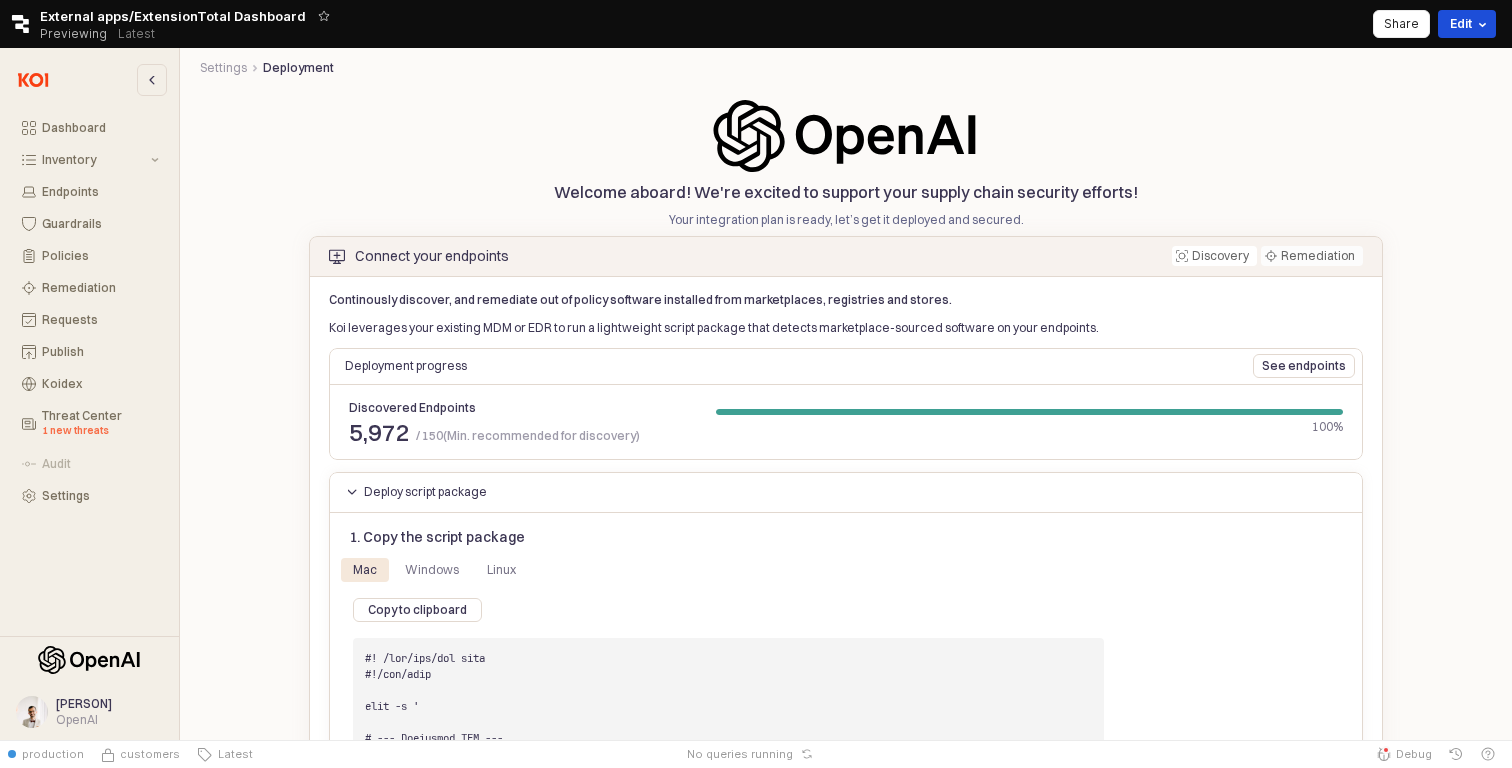 click 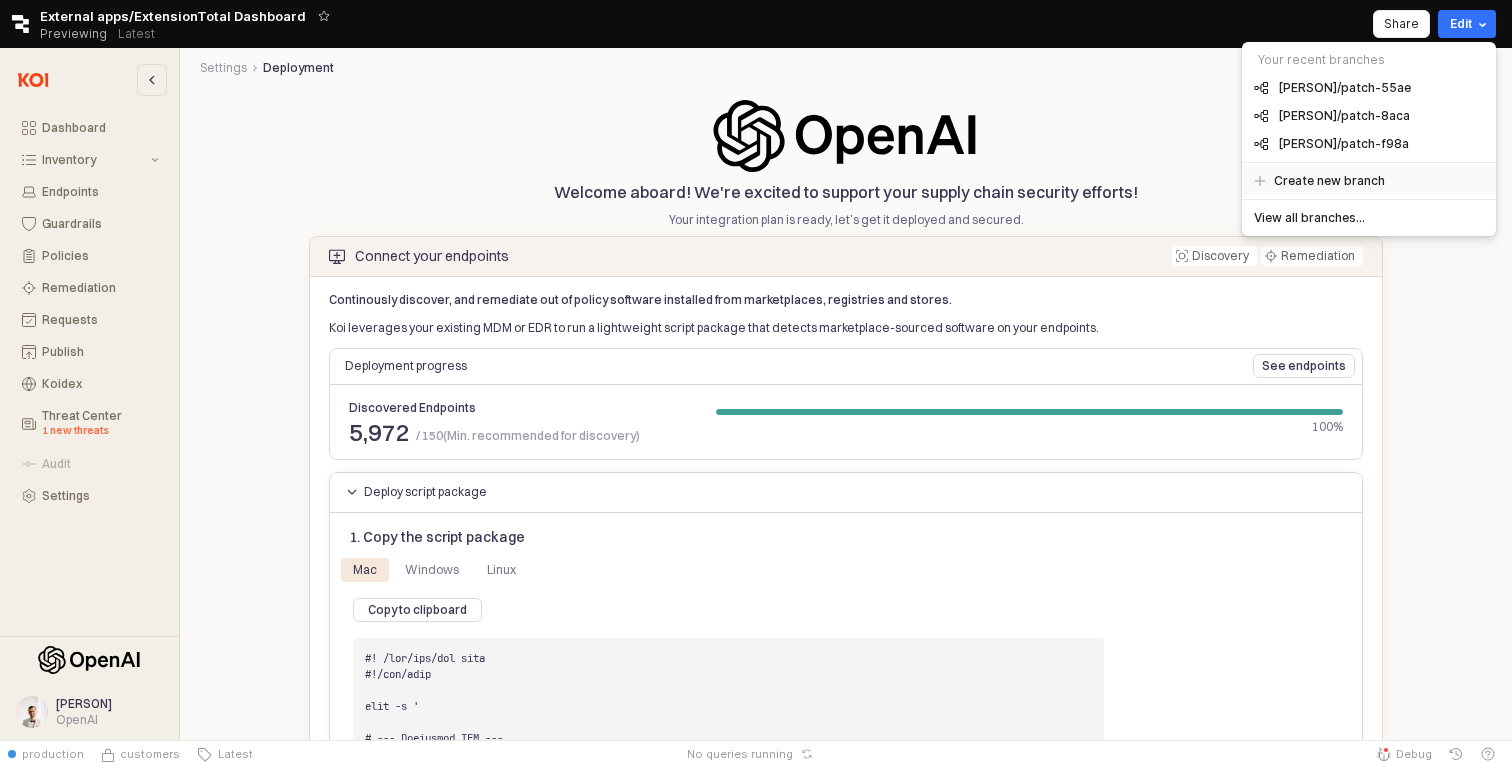click on "Create new branch" at bounding box center (1329, 181) 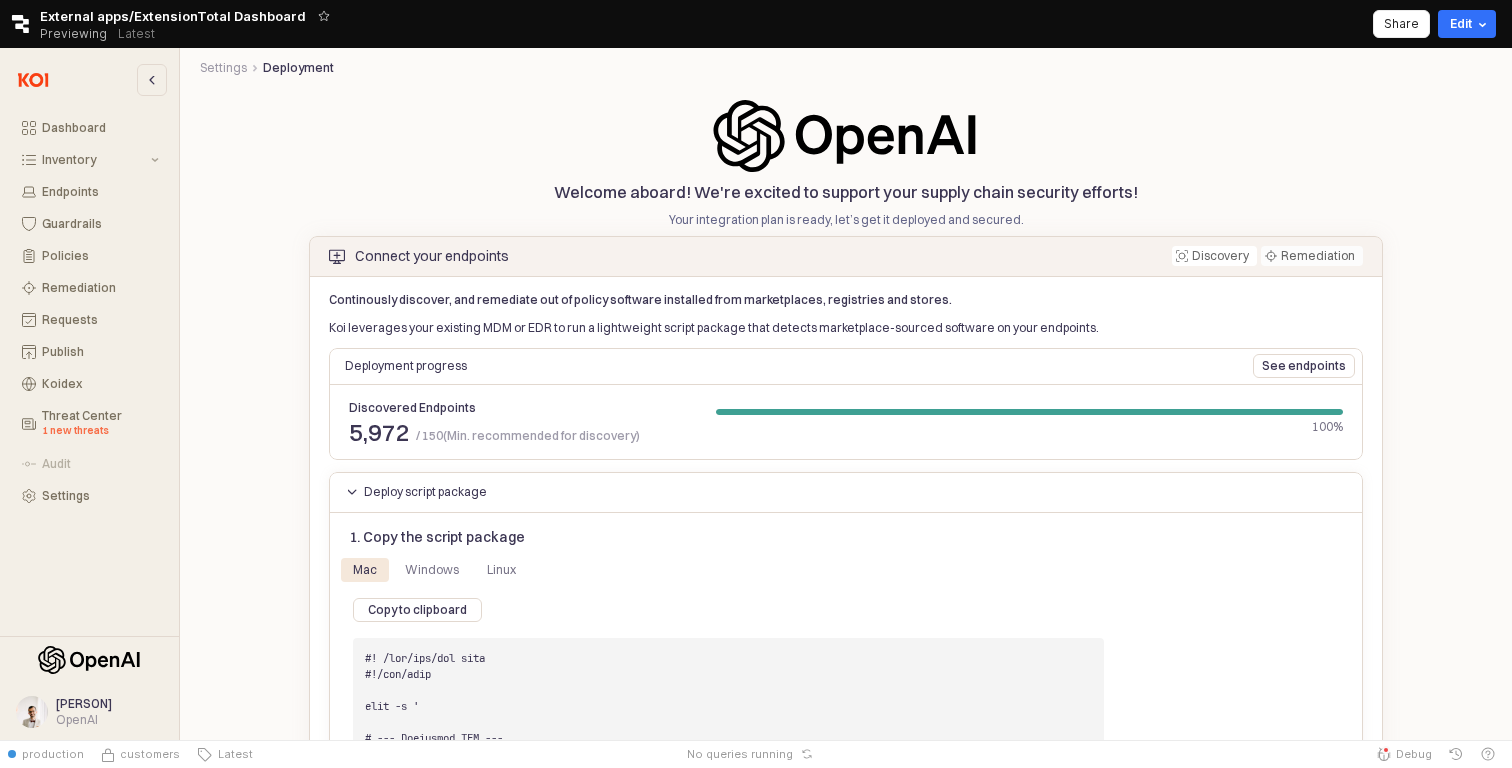 click on "Copy to clipboard Manual script" at bounding box center (728, 1330) 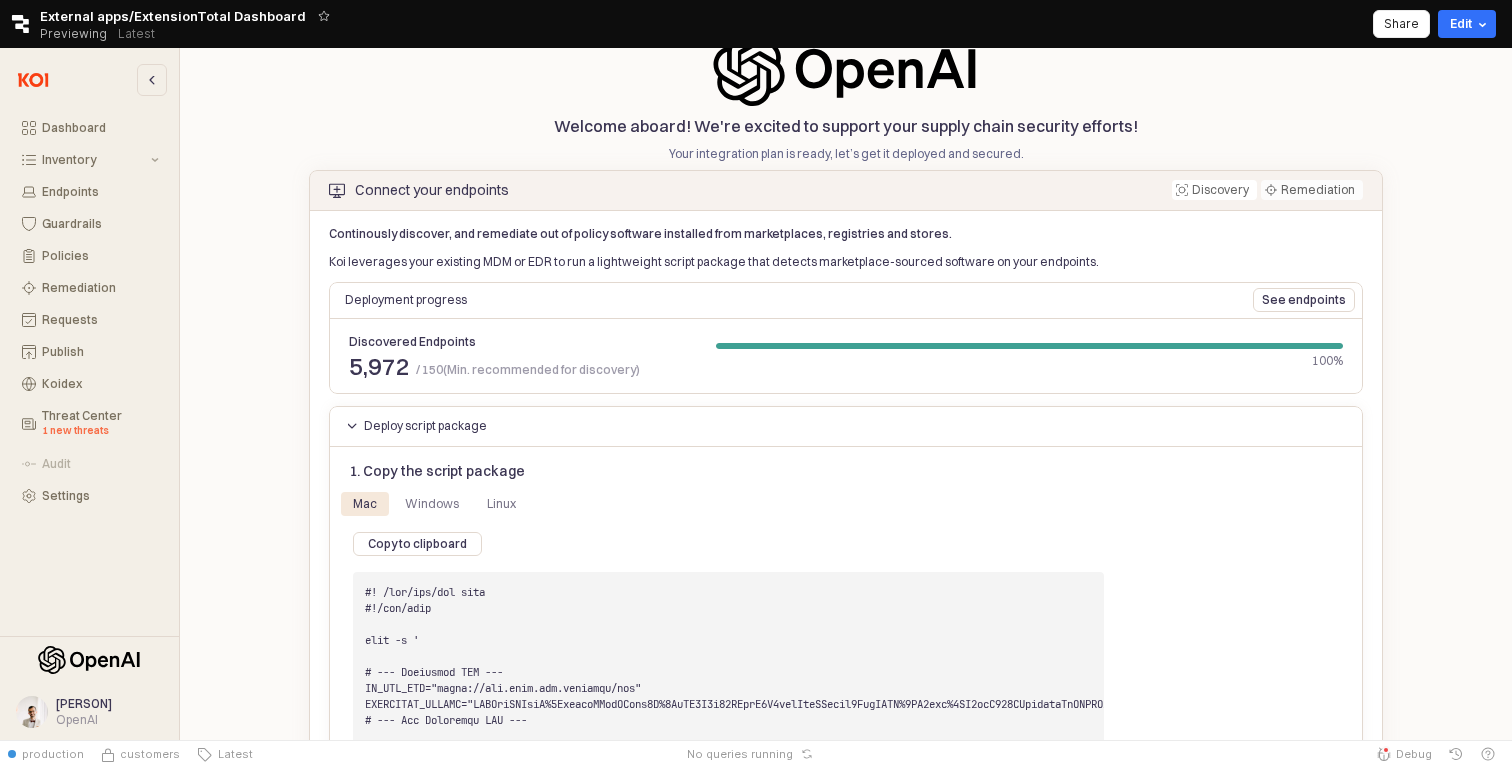 scroll, scrollTop: 61, scrollLeft: 0, axis: vertical 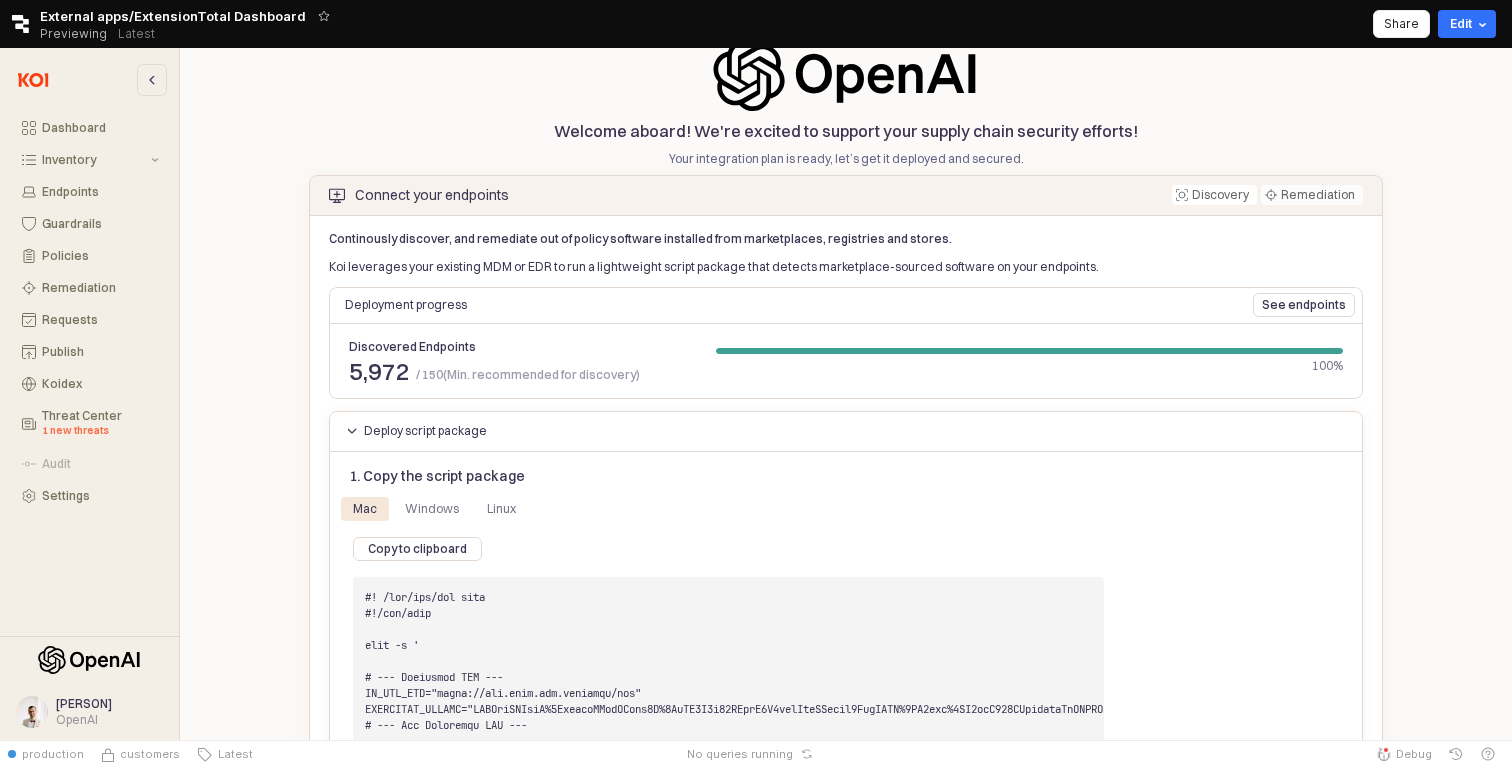 click on "Copy to clipboard Manual script" at bounding box center (728, 1269) 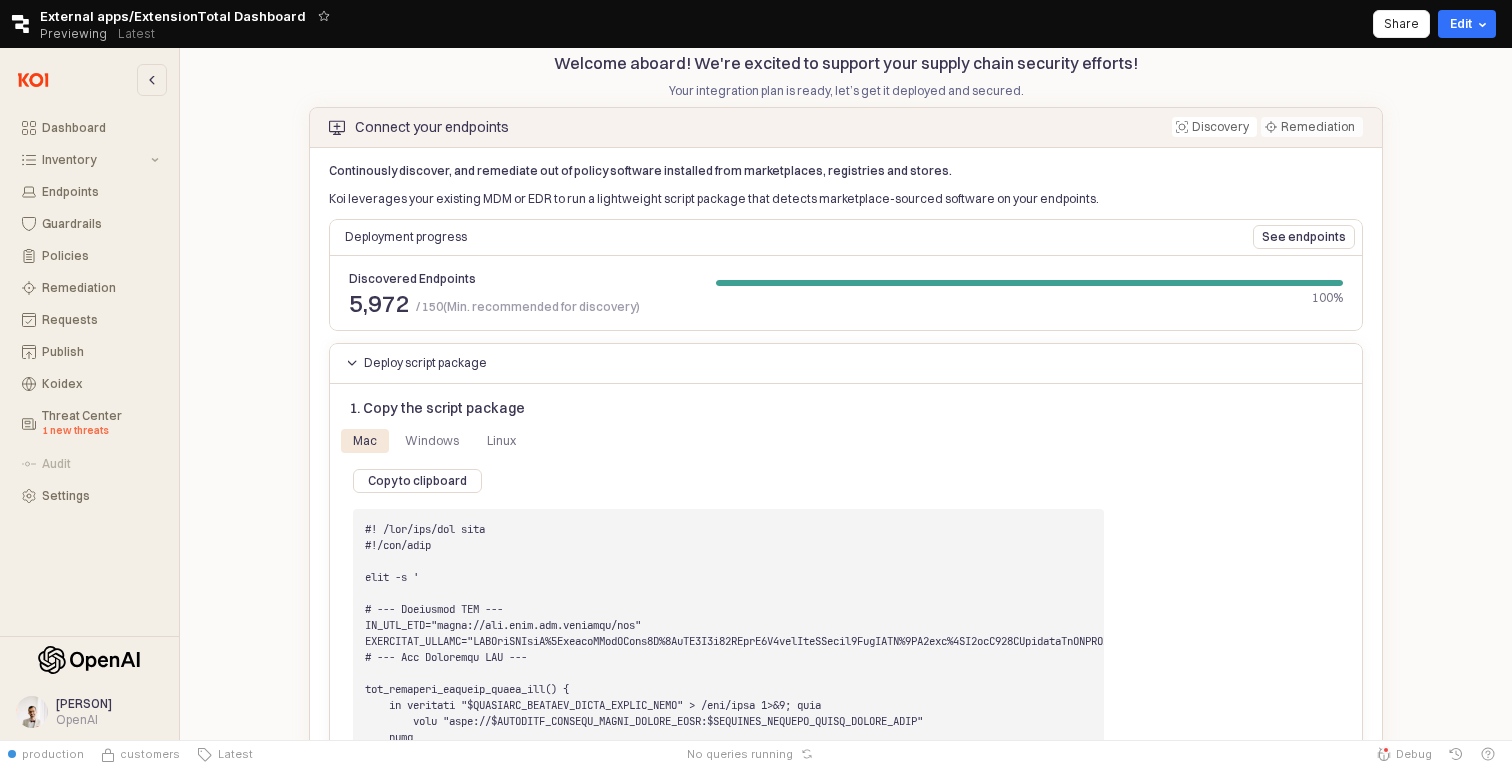 scroll, scrollTop: 140, scrollLeft: 0, axis: vertical 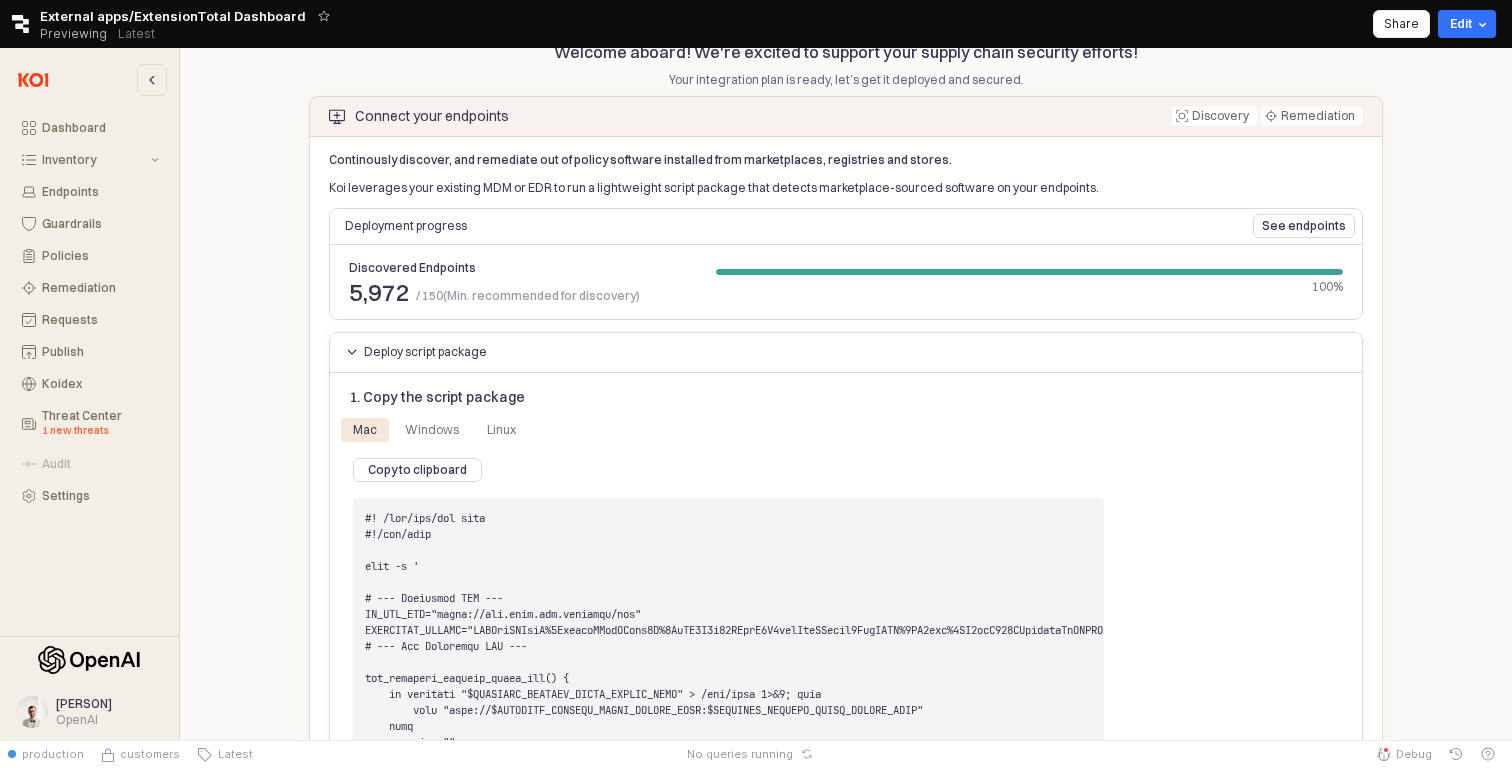 click on "Discovered Endpoints 5 , 972 / 150 (Min. recommended for discovery) 100%" at bounding box center [846, 282] 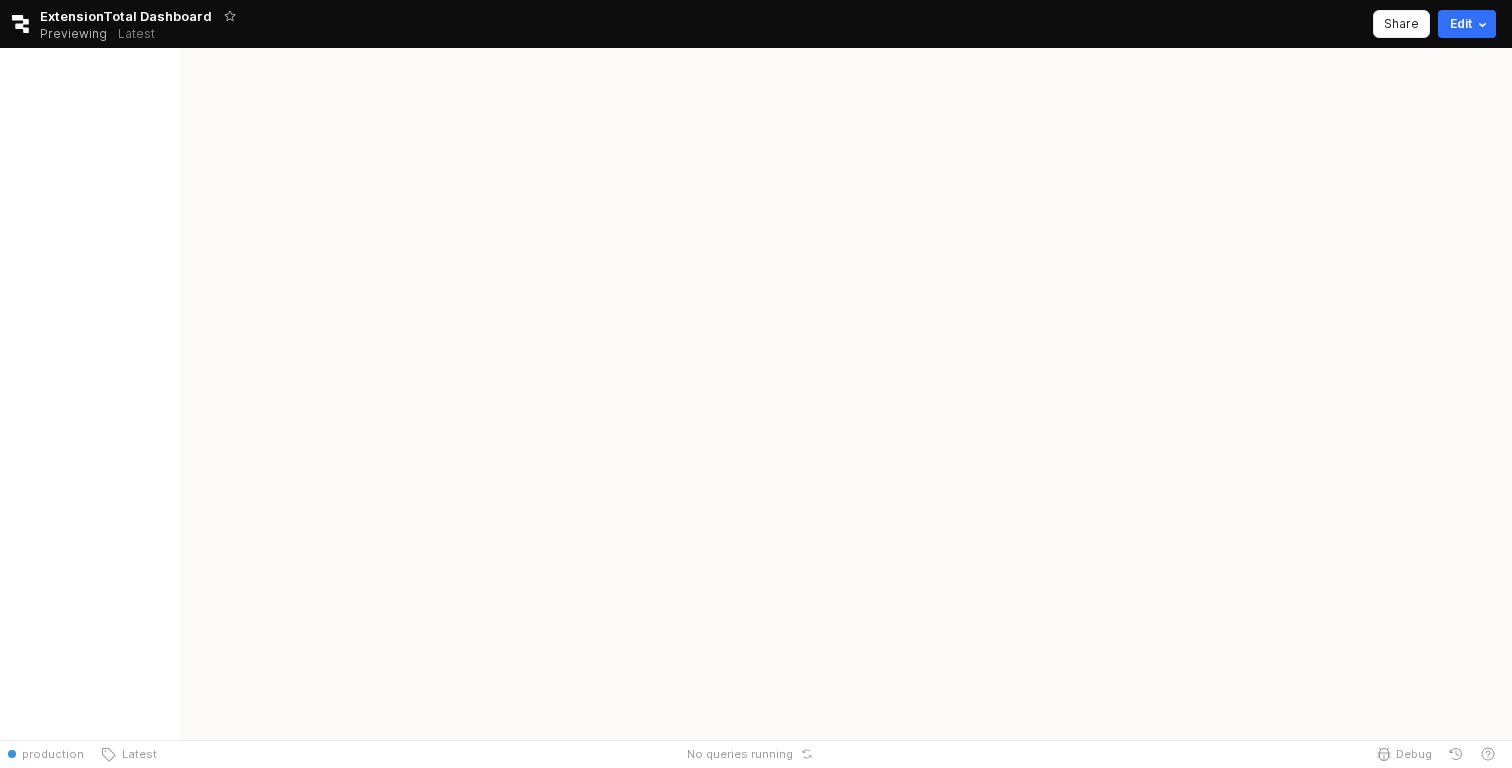 scroll, scrollTop: 0, scrollLeft: 0, axis: both 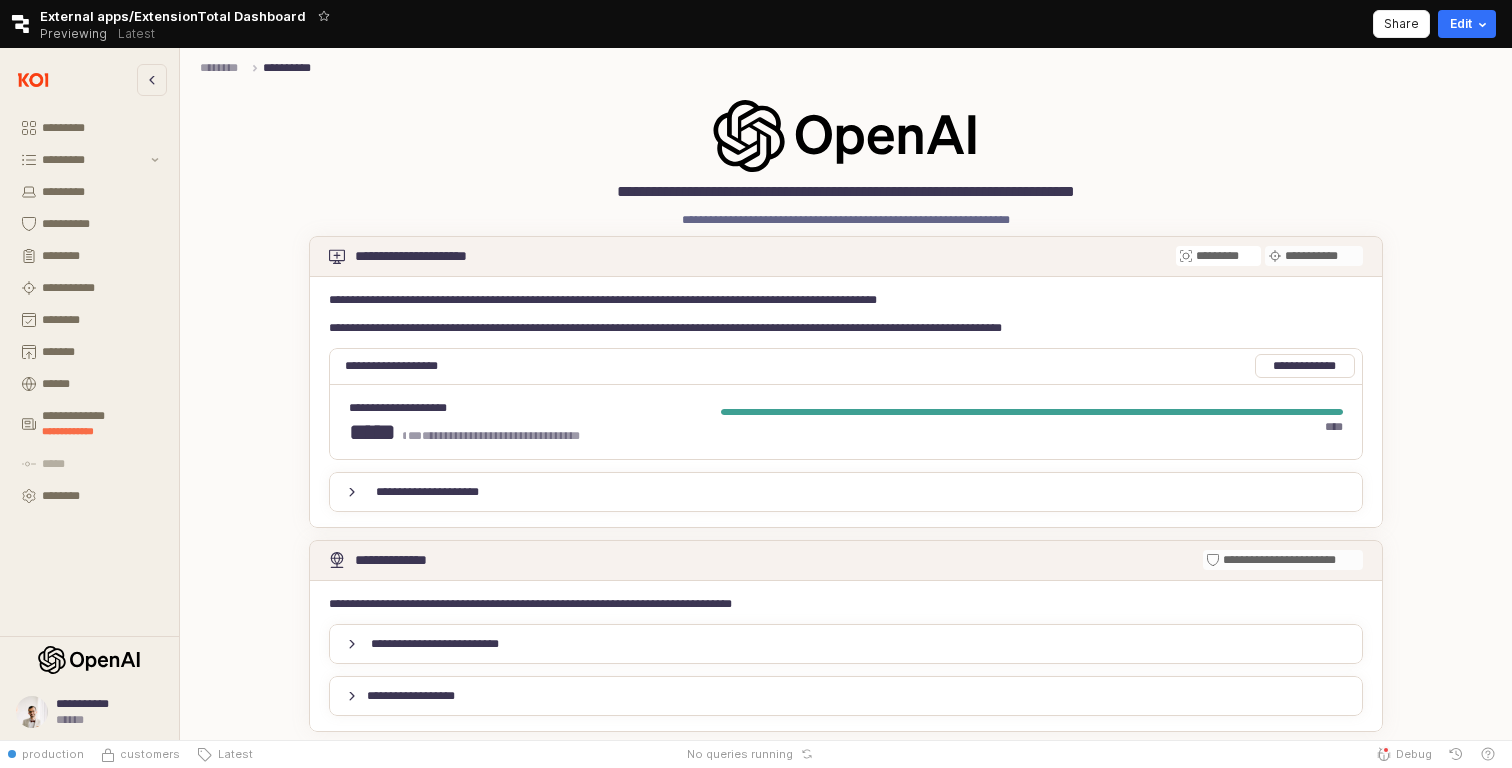 click on "**********" at bounding box center (583, 560) 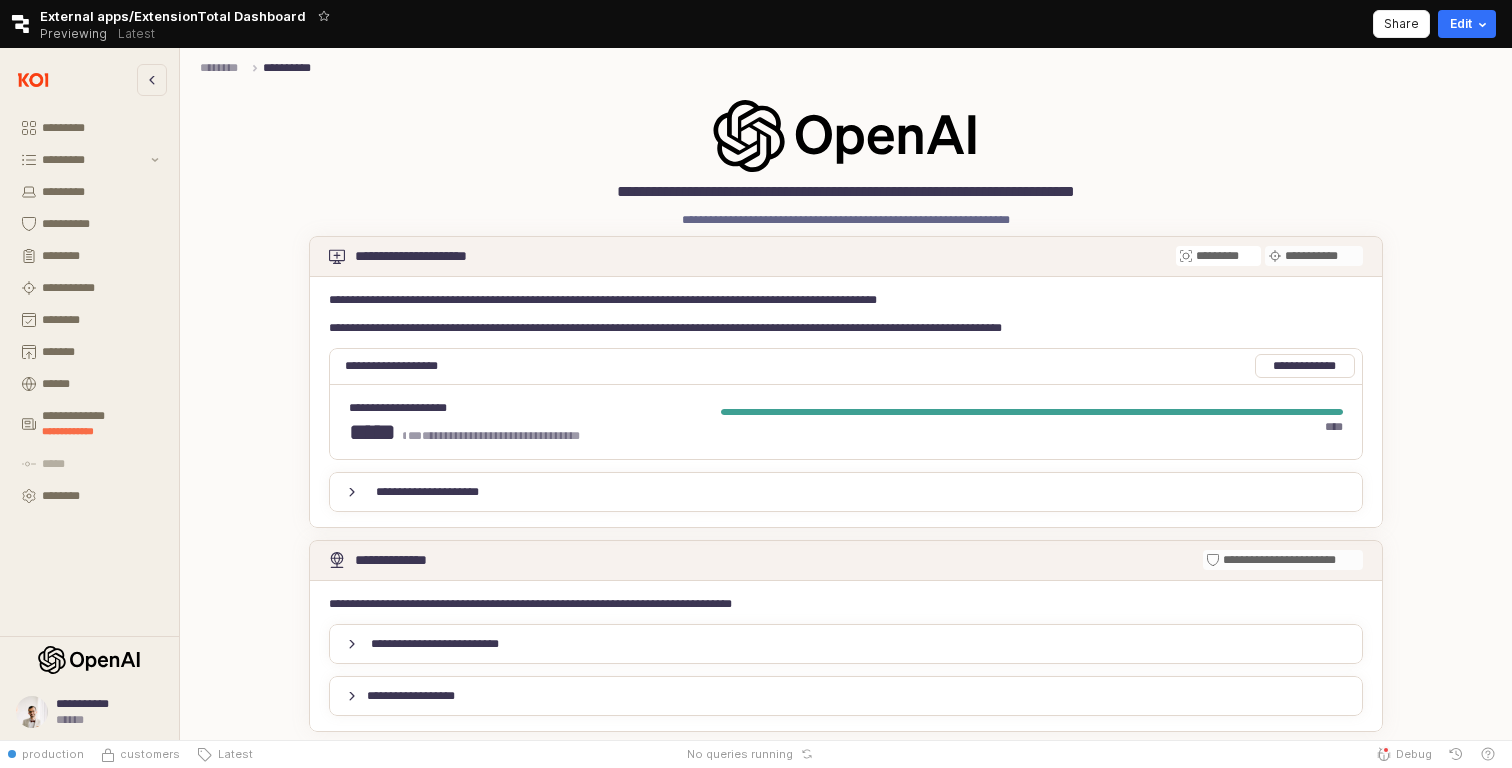 click on "**********" at bounding box center [846, 492] 